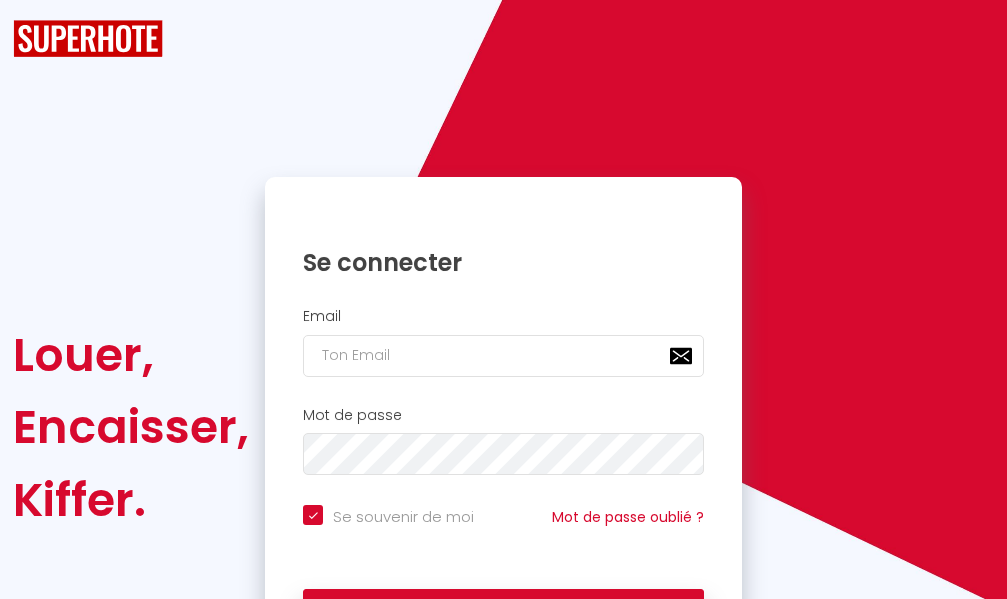 scroll, scrollTop: 0, scrollLeft: 0, axis: both 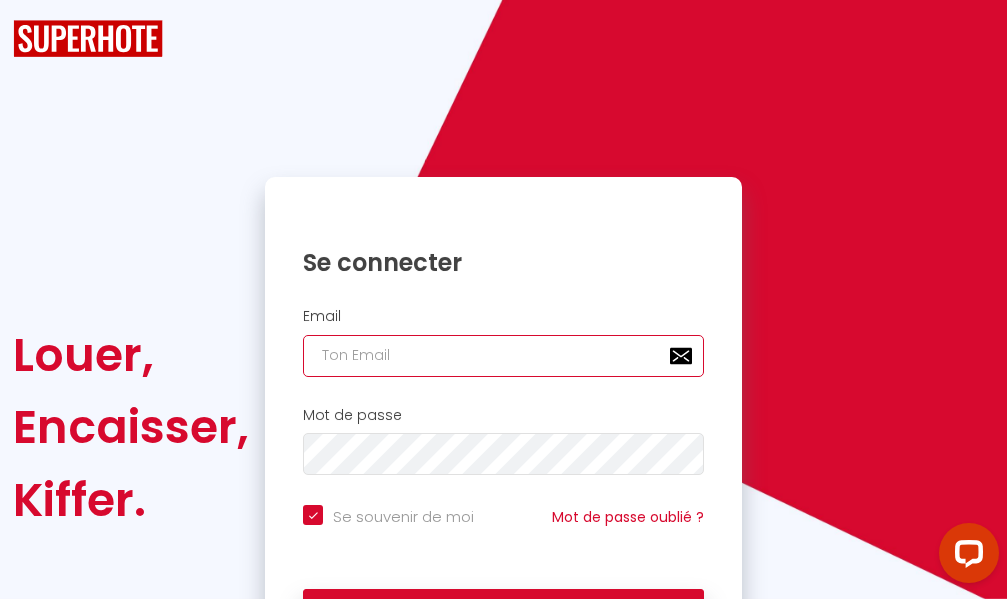 click at bounding box center (503, 356) 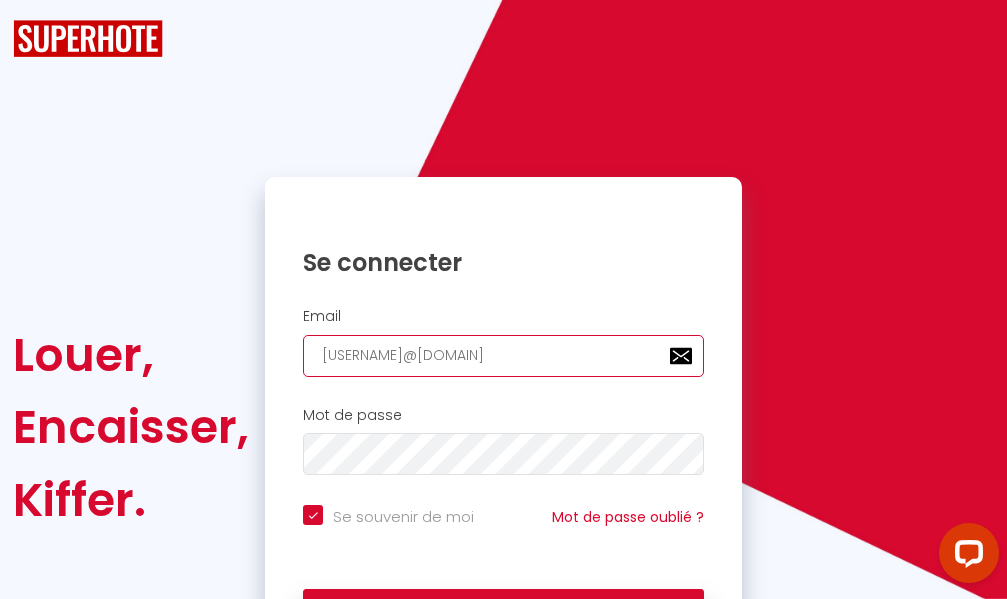 type on "[USERNAME]@[DOMAIN]" 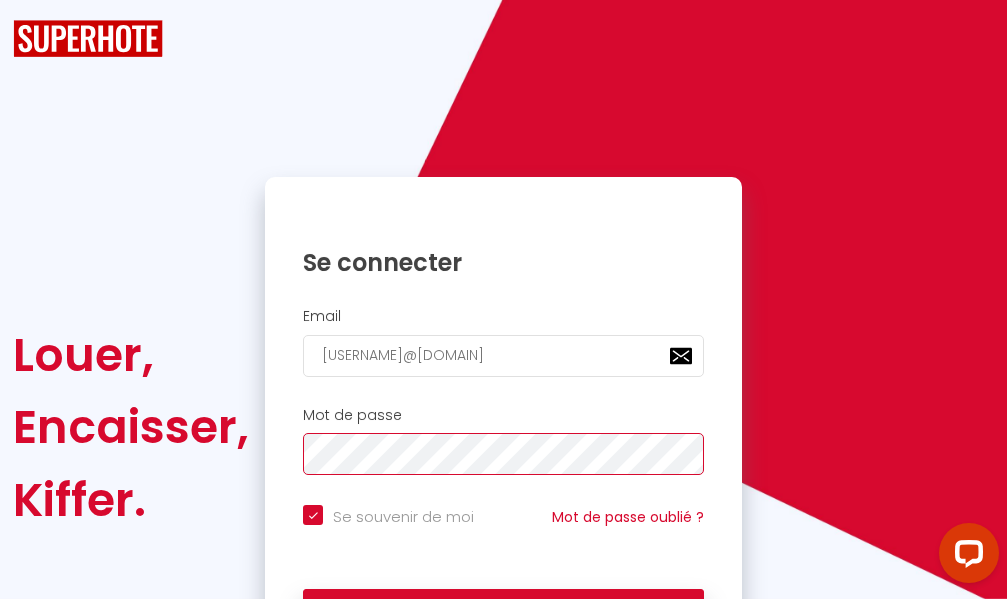 click on "Se connecter" at bounding box center [503, 614] 